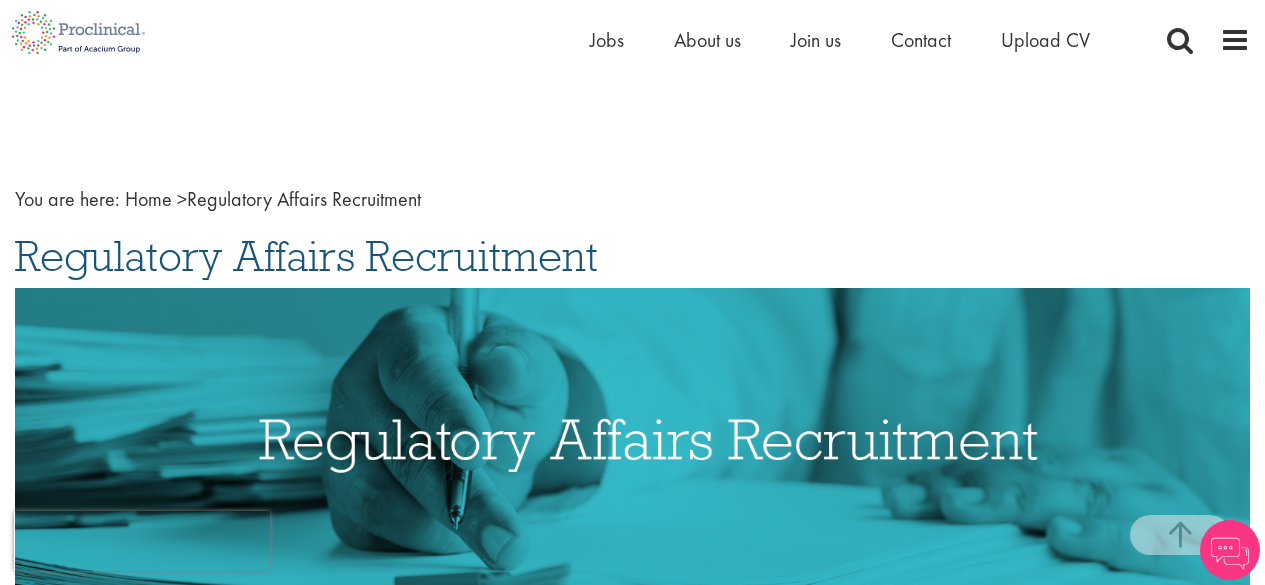 scroll, scrollTop: 800, scrollLeft: 0, axis: vertical 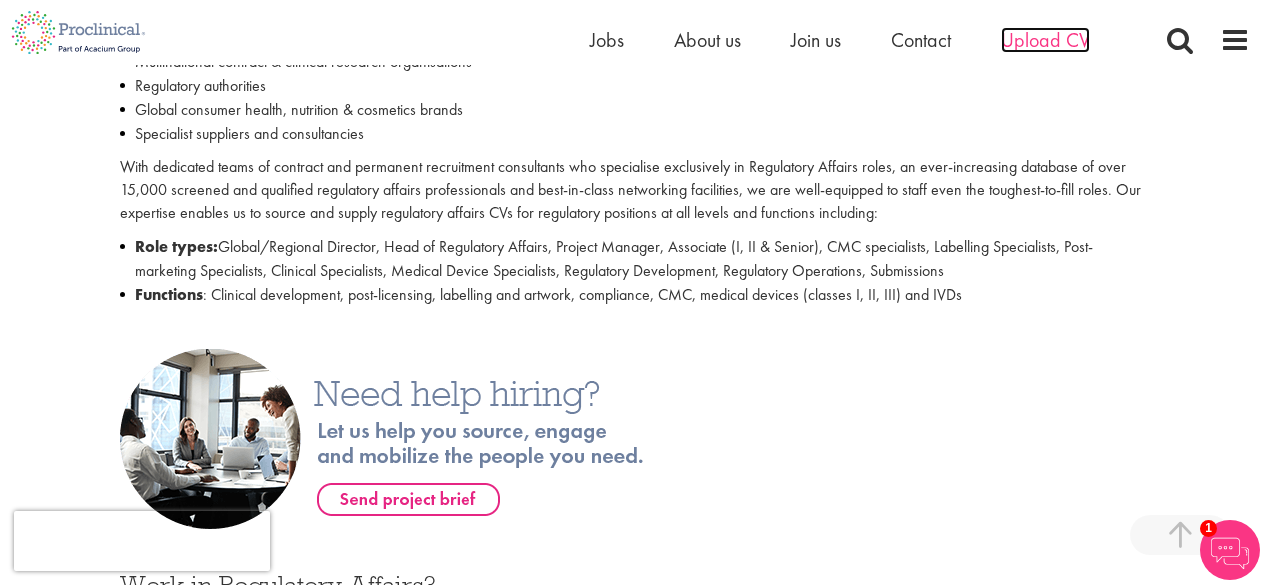 click on "Upload CV" at bounding box center (1045, 40) 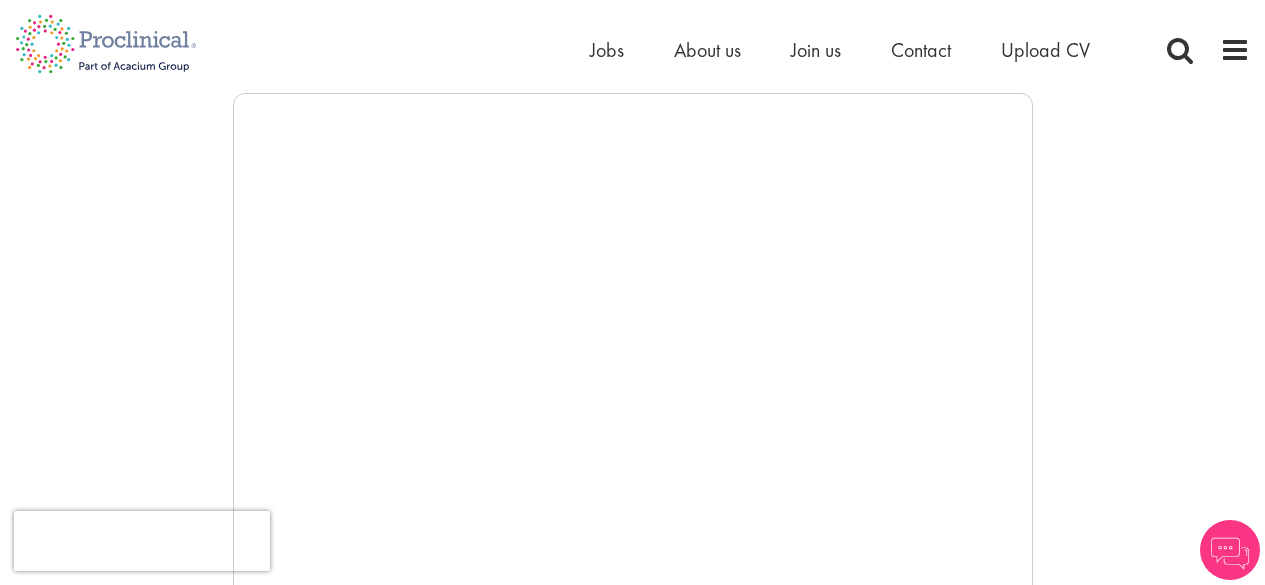 scroll, scrollTop: 0, scrollLeft: 0, axis: both 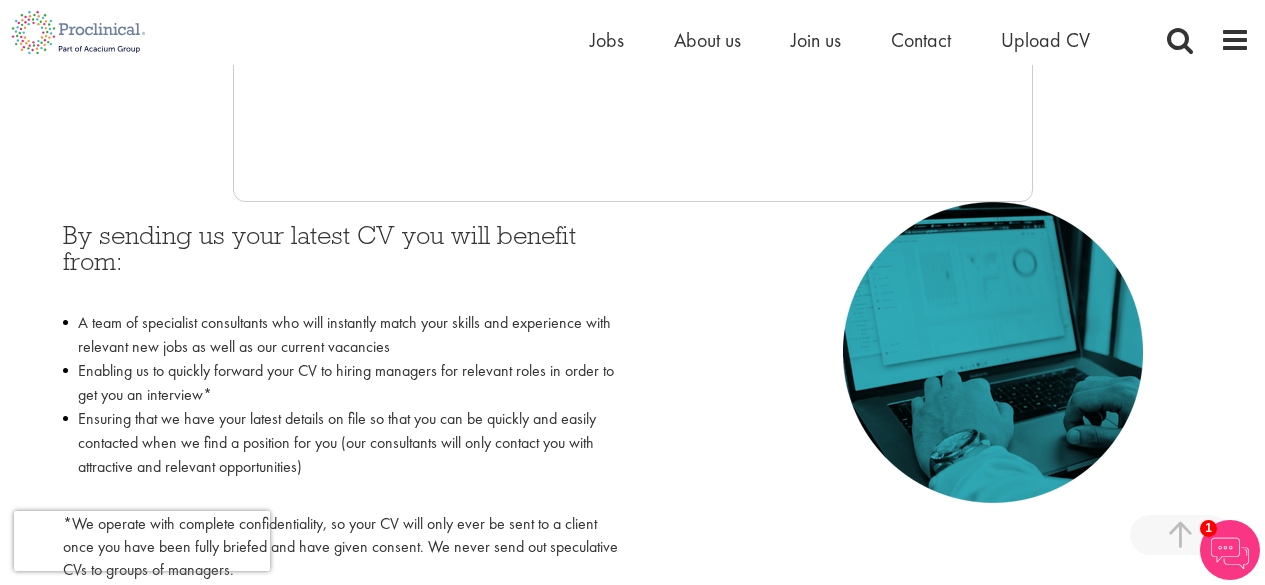 click at bounding box center (340, 287) 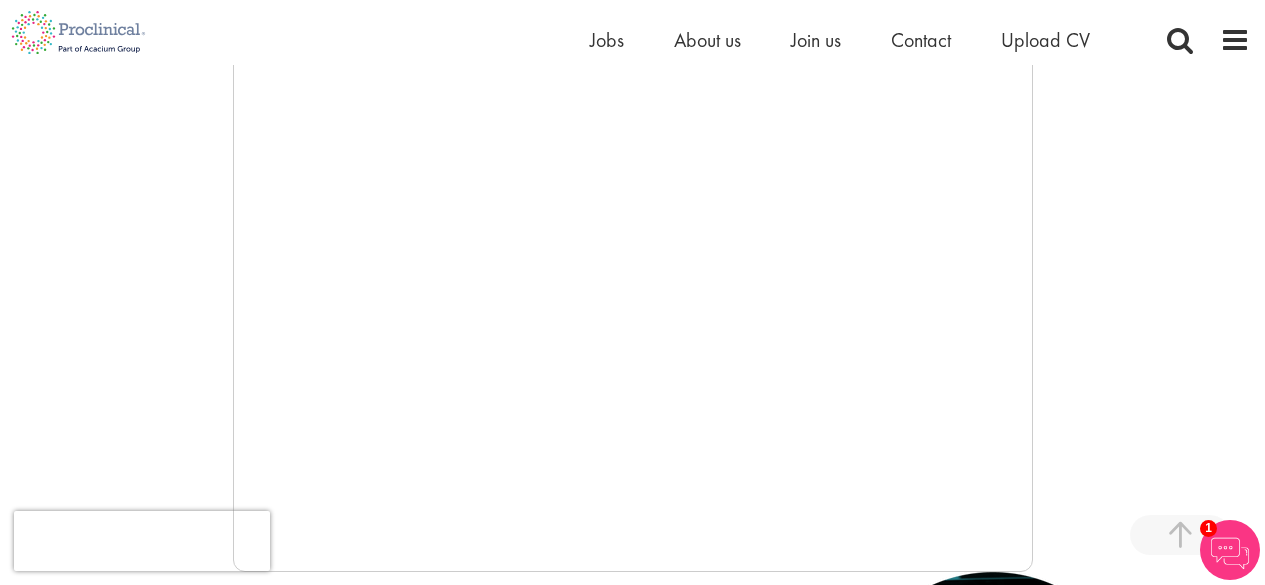 scroll, scrollTop: 400, scrollLeft: 0, axis: vertical 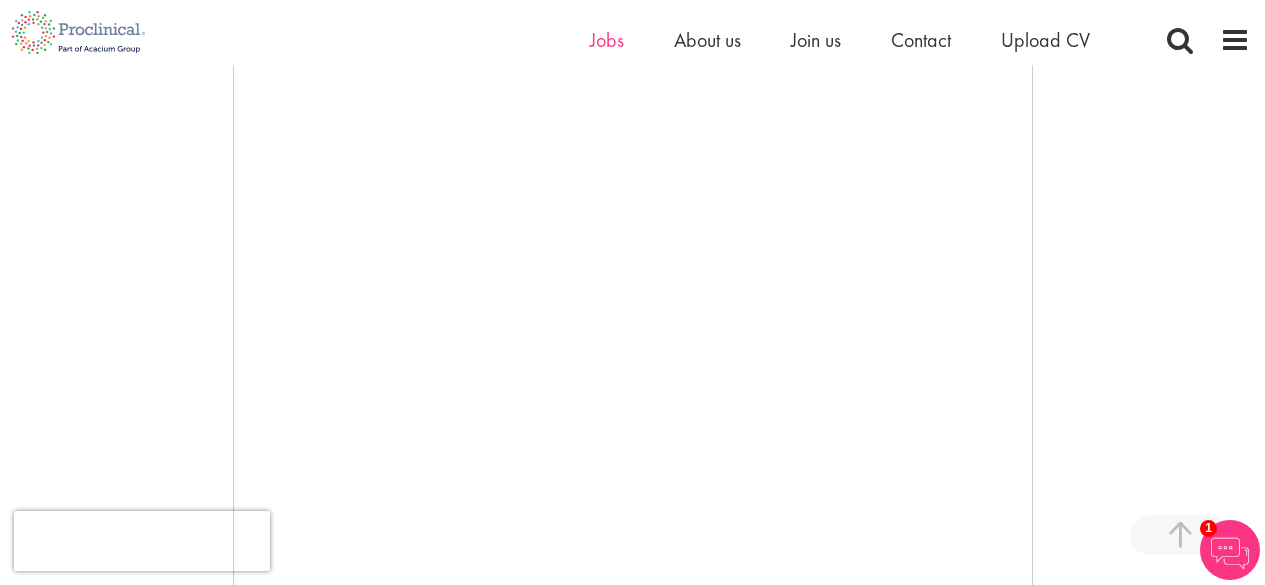 drag, startPoint x: 607, startPoint y: 24, endPoint x: 604, endPoint y: 37, distance: 13.341664 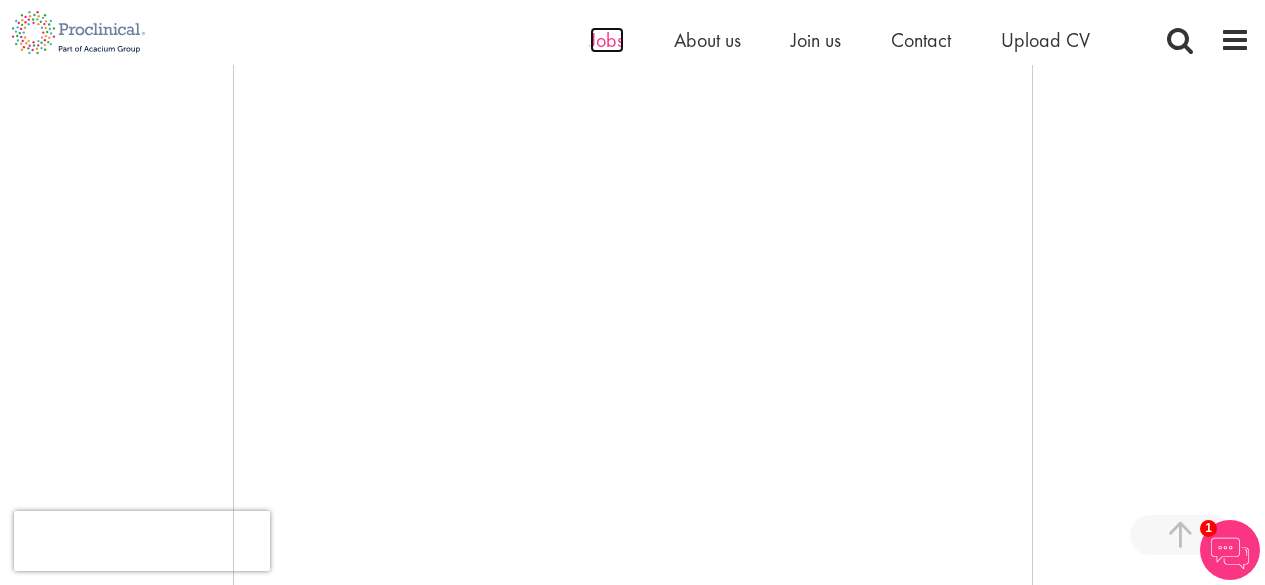 click on "Jobs" at bounding box center (607, 40) 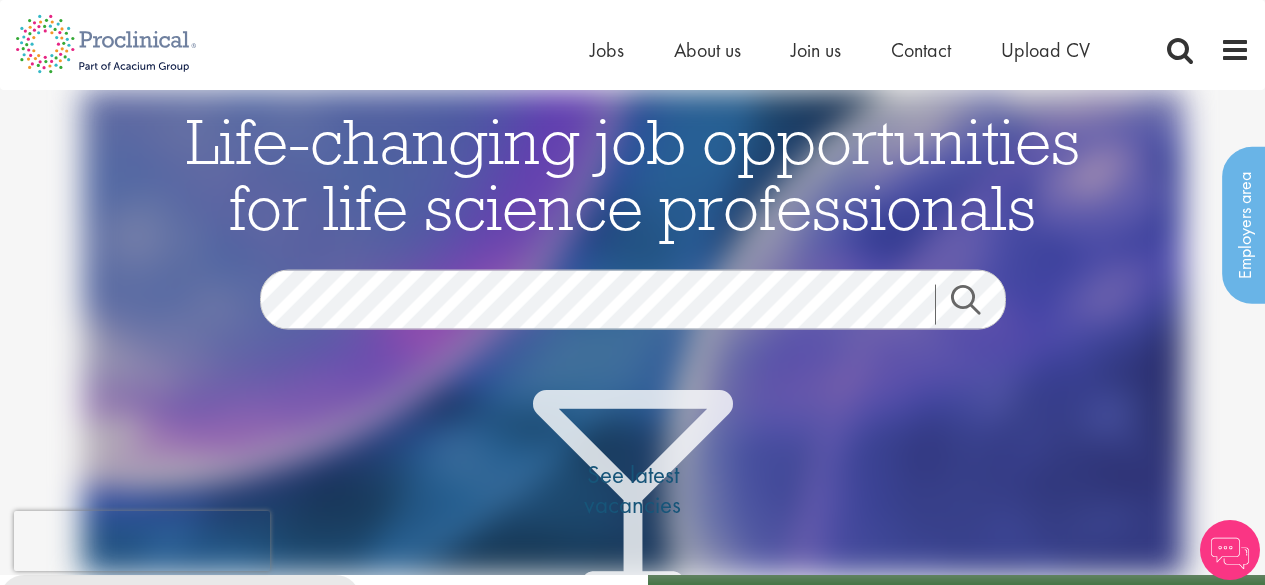 scroll, scrollTop: 0, scrollLeft: 0, axis: both 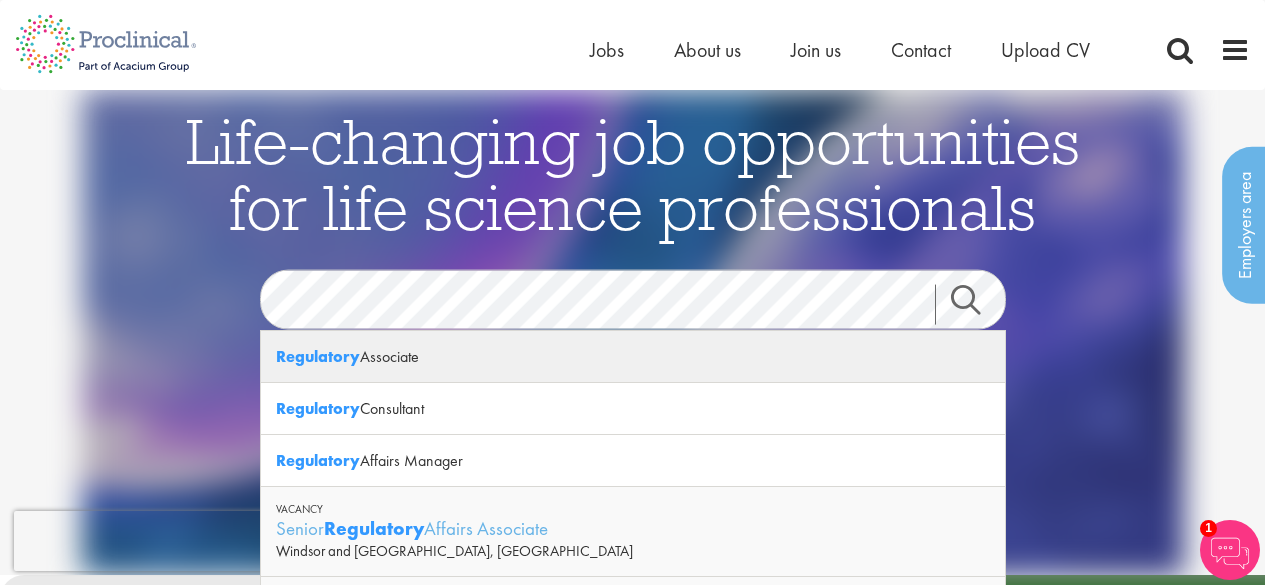 click on "This website uses cookies. By continuing to use this site, you are giving your consent to cookies being used. See our  Privacy policy  for more info.
Home
Jobs
About us
Join us
Contact
Upload CV" at bounding box center [632, 1909] 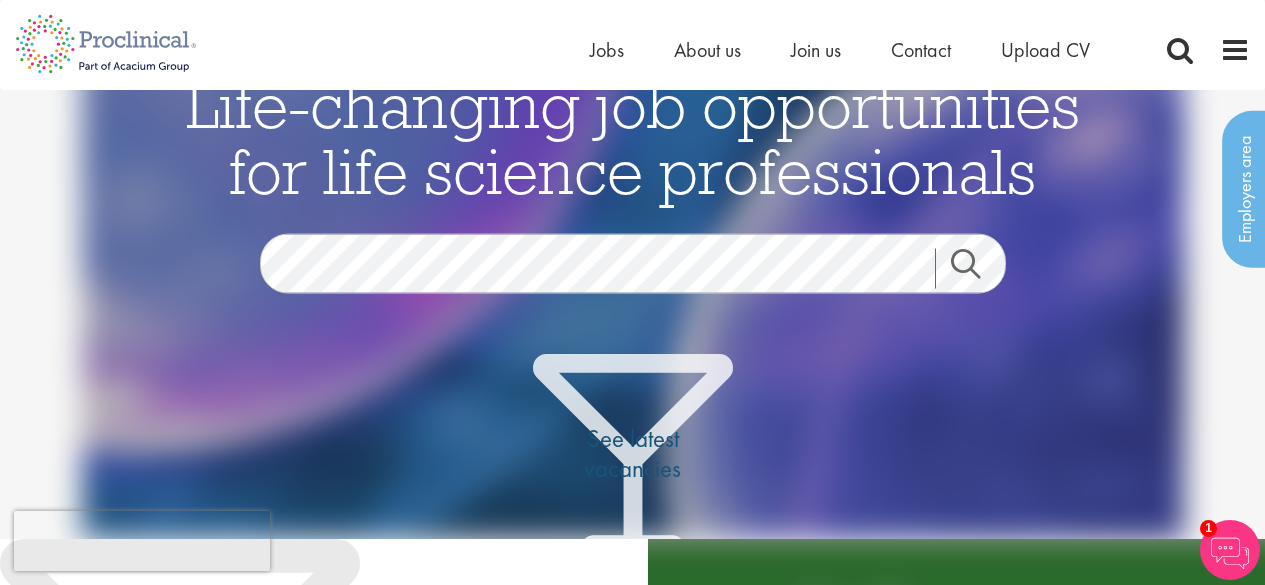 scroll, scrollTop: 0, scrollLeft: 0, axis: both 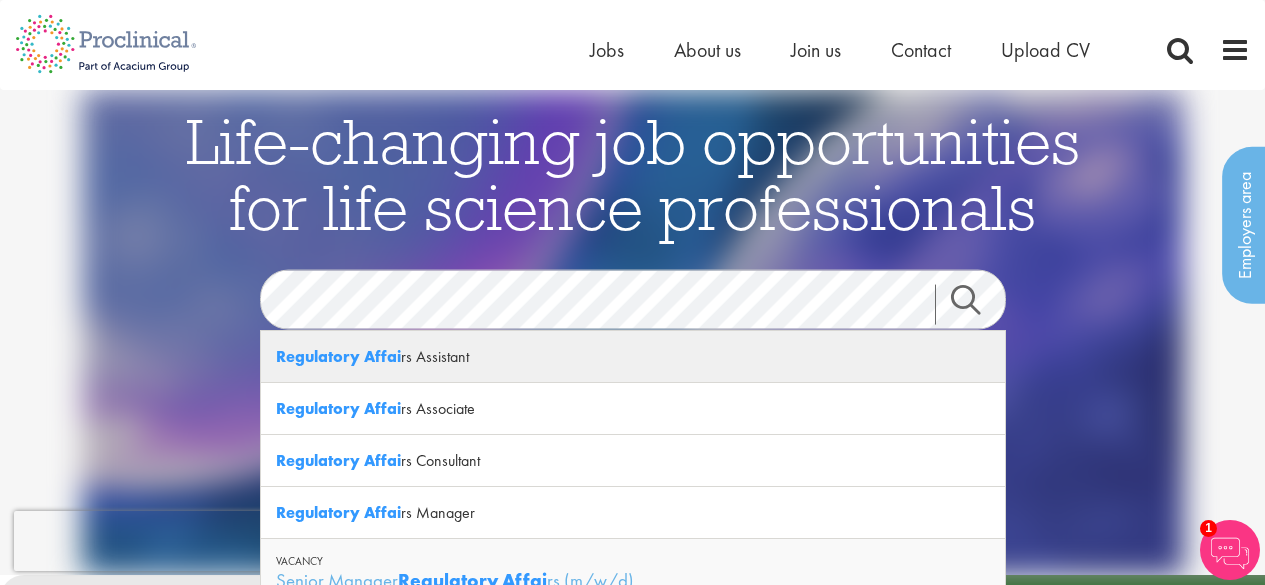 click on "Regulatory Affai rs Assistant" at bounding box center (633, 357) 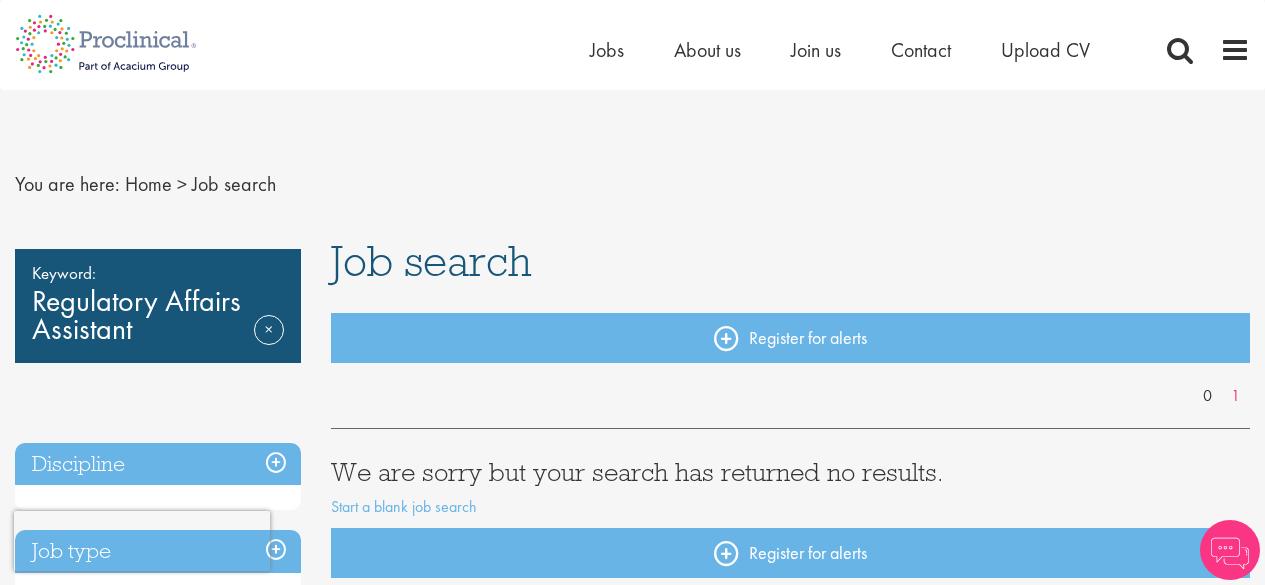 scroll, scrollTop: 0, scrollLeft: 0, axis: both 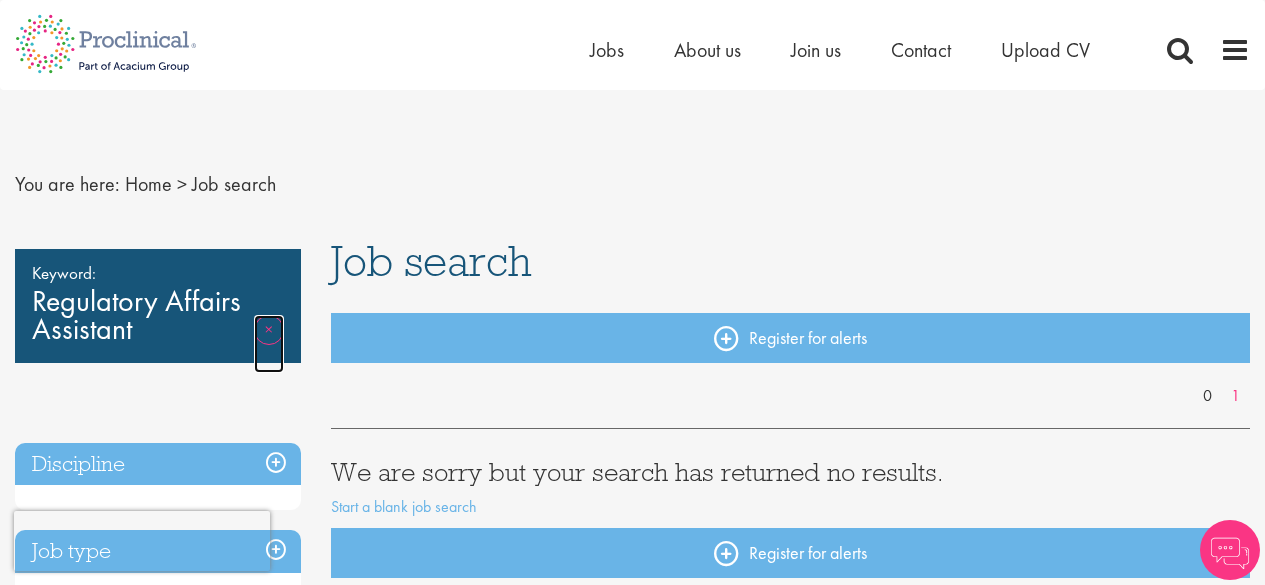 click on "Remove" at bounding box center (269, 344) 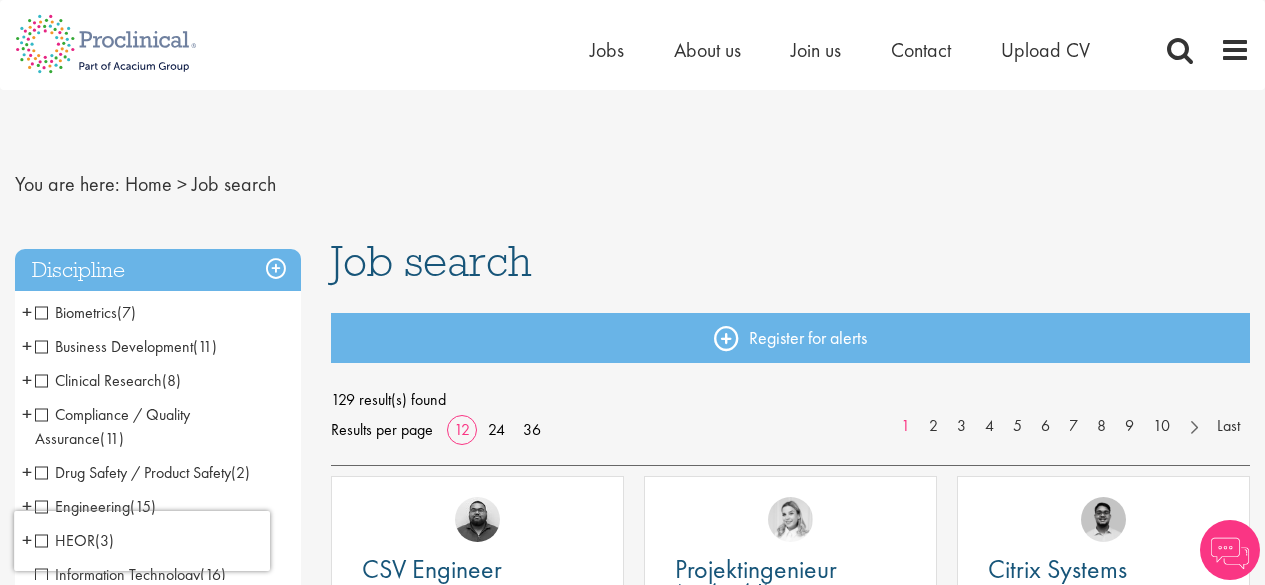 scroll, scrollTop: 0, scrollLeft: 0, axis: both 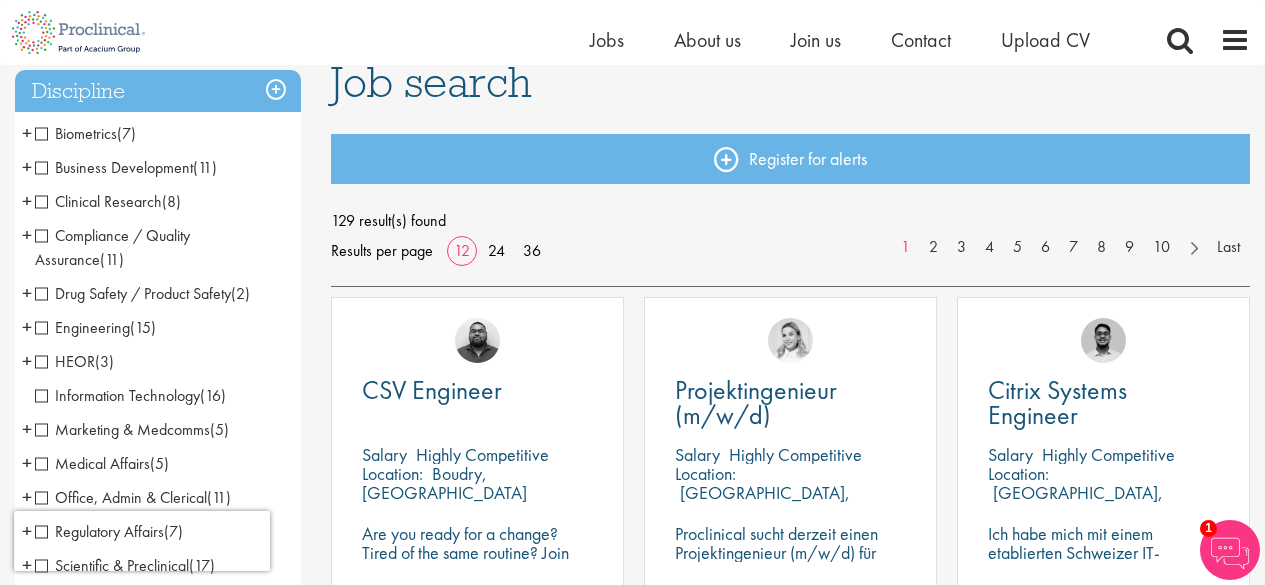 click on "Compliance / Quality Assurance" at bounding box center (112, 247) 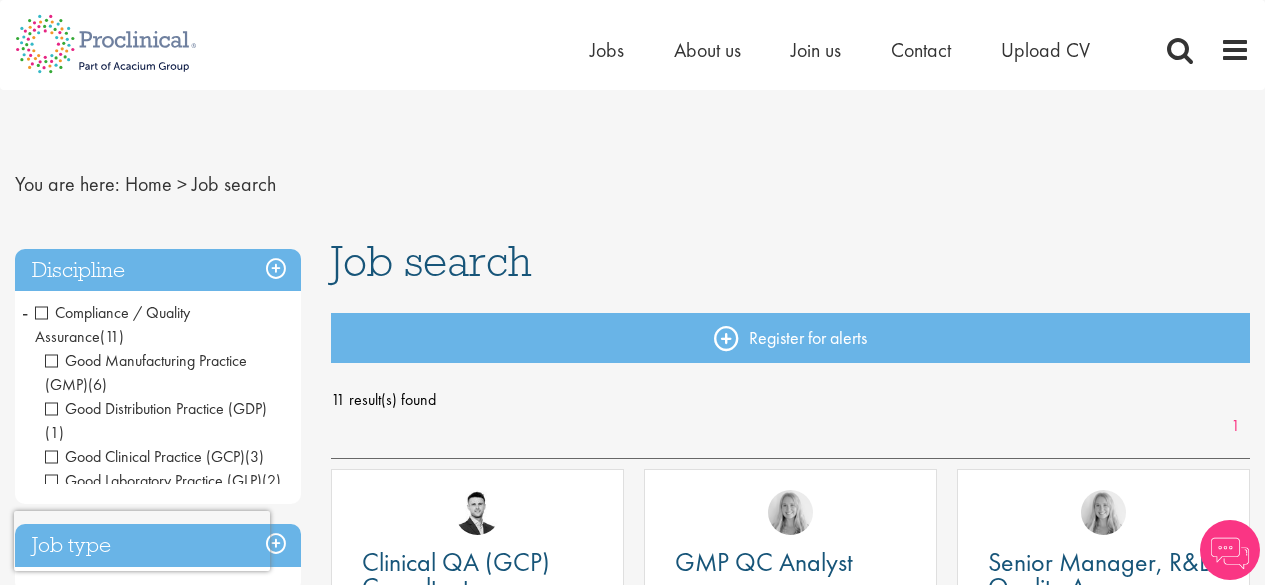 scroll, scrollTop: 0, scrollLeft: 0, axis: both 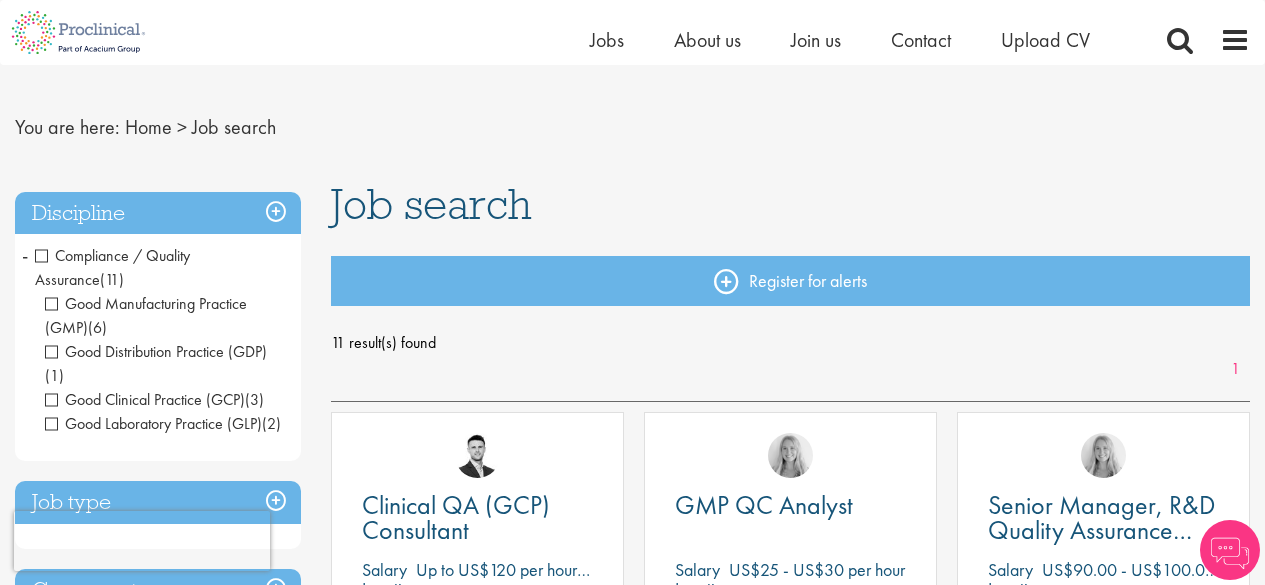 click on "Compliance / Quality Assurance" at bounding box center [112, 267] 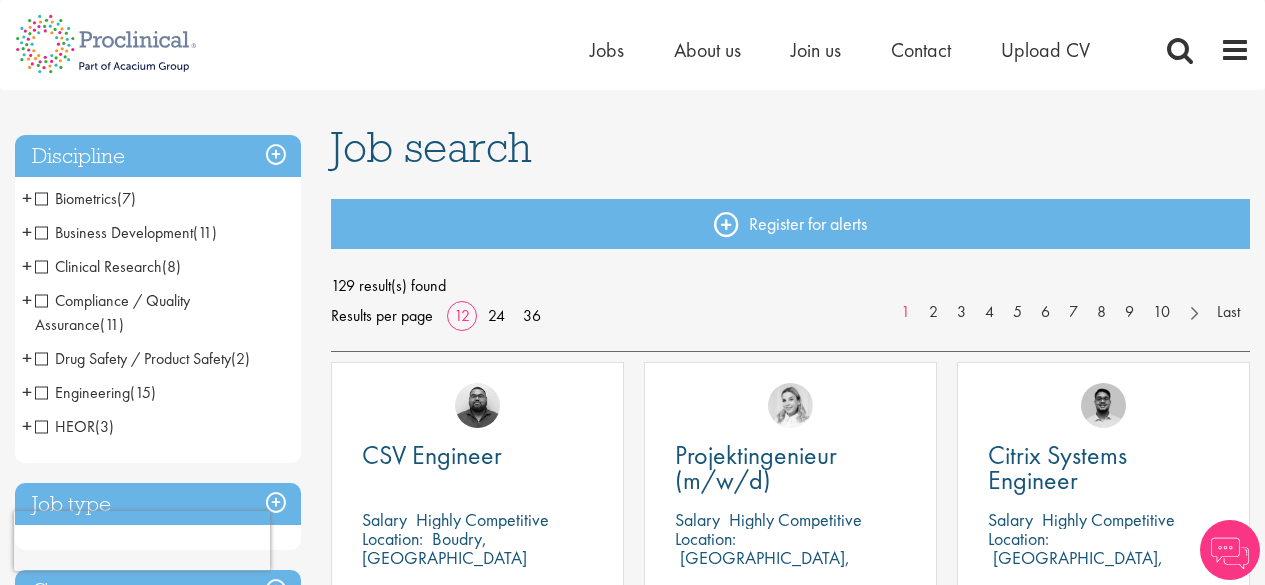 scroll, scrollTop: 0, scrollLeft: 0, axis: both 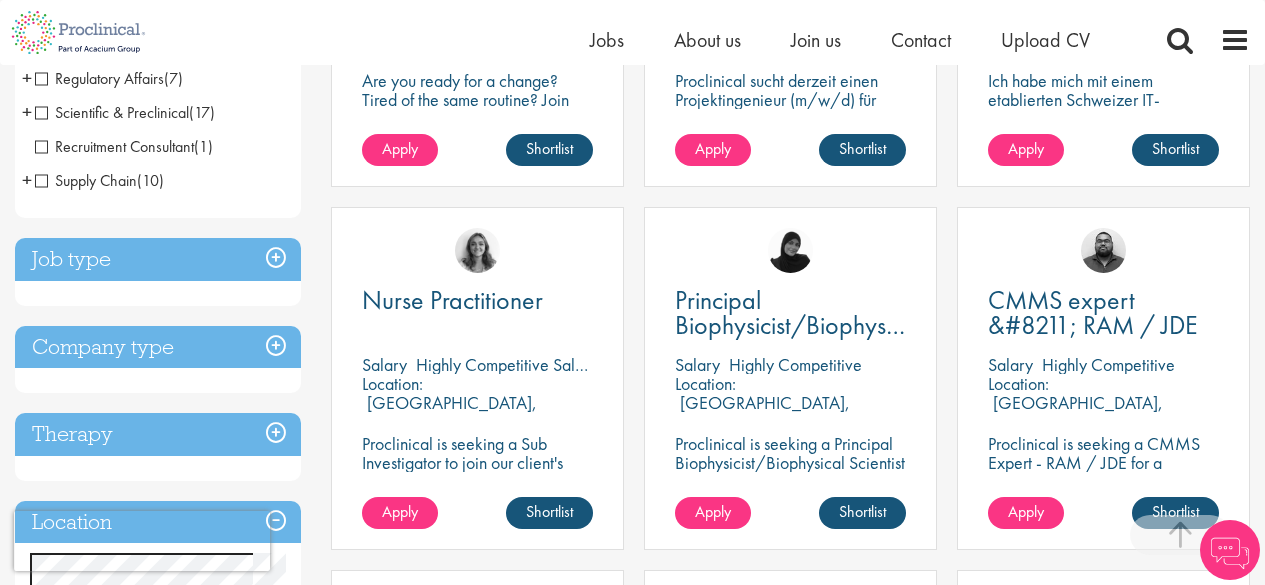 click on "Job type" at bounding box center (158, 259) 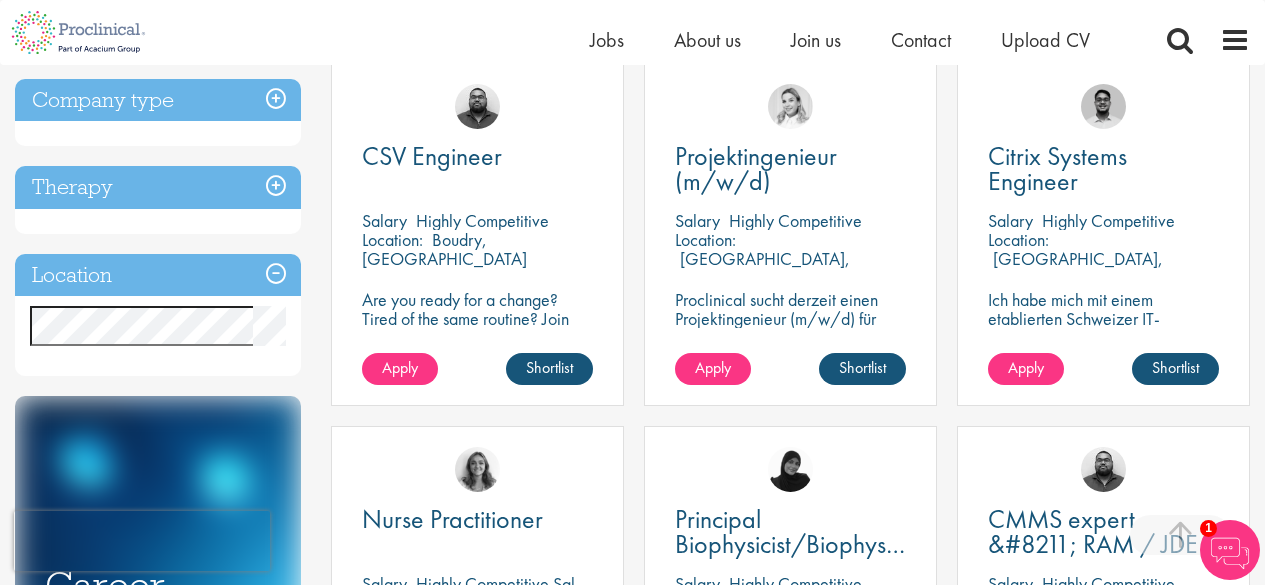 scroll, scrollTop: 385, scrollLeft: 0, axis: vertical 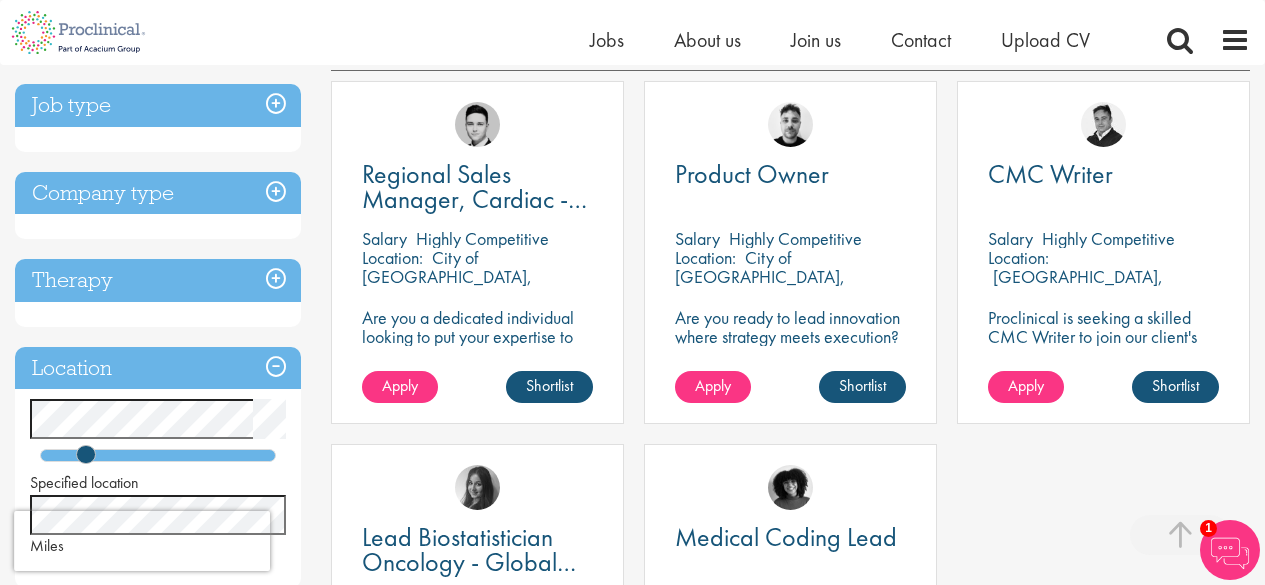 click on "Product Owner" at bounding box center [790, 188] 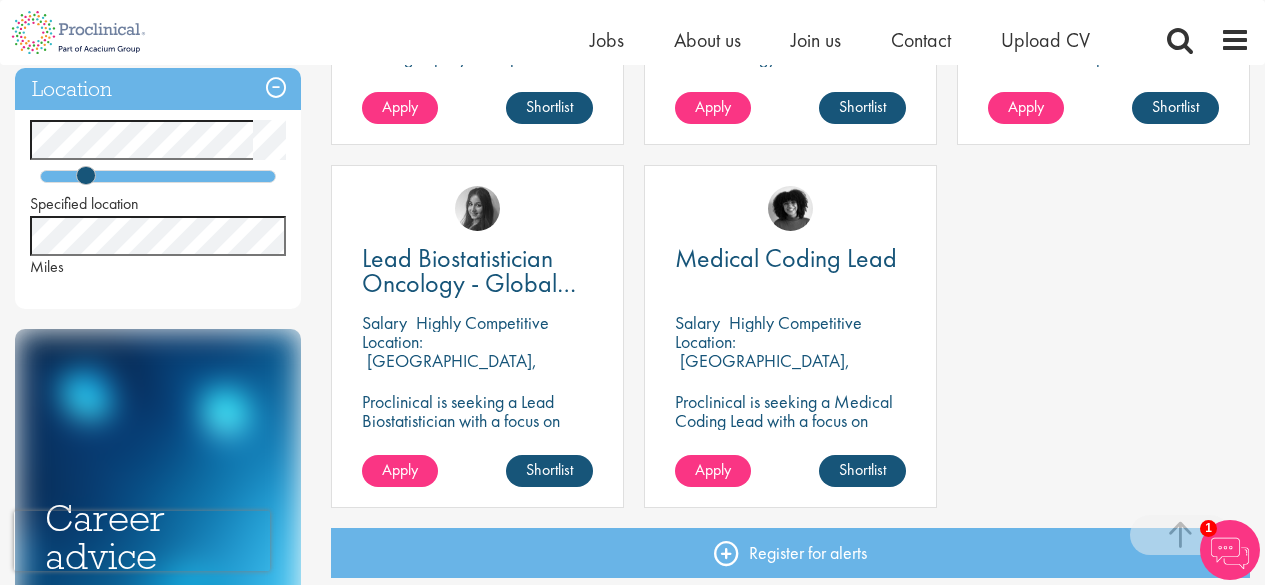 scroll, scrollTop: 642, scrollLeft: 0, axis: vertical 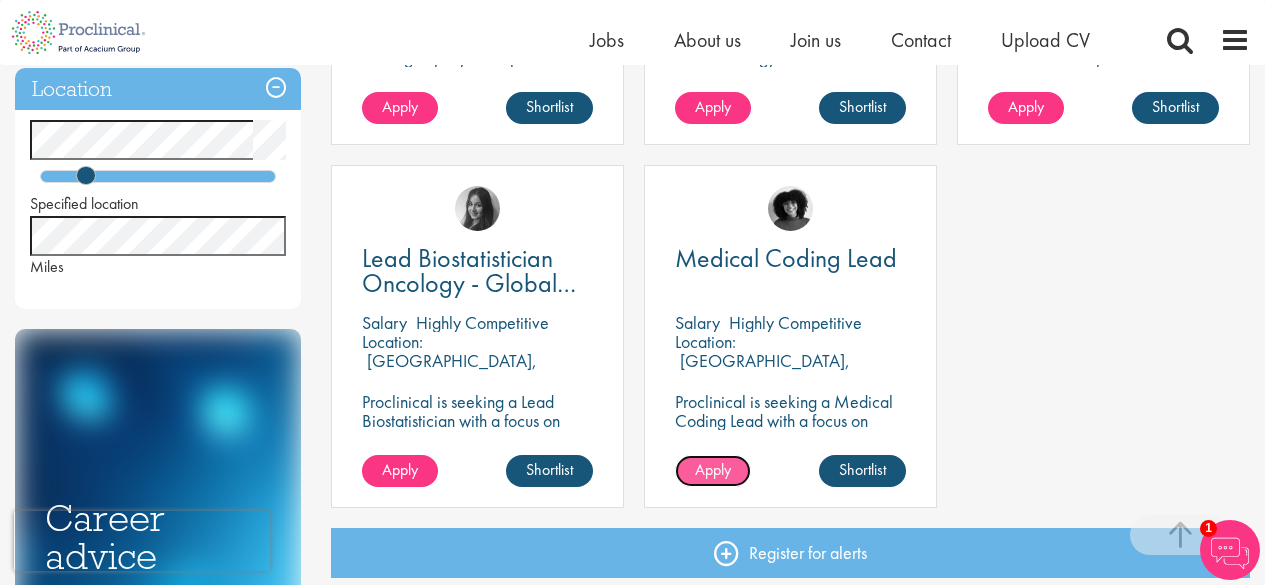 click on "Apply" at bounding box center [713, 469] 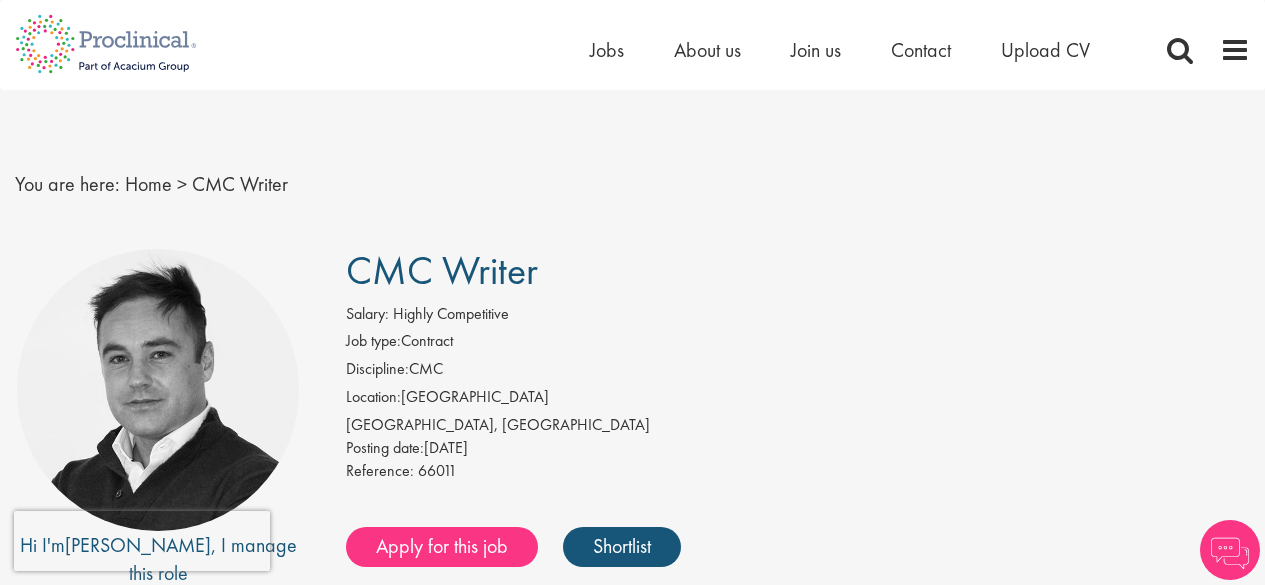 scroll, scrollTop: 0, scrollLeft: 0, axis: both 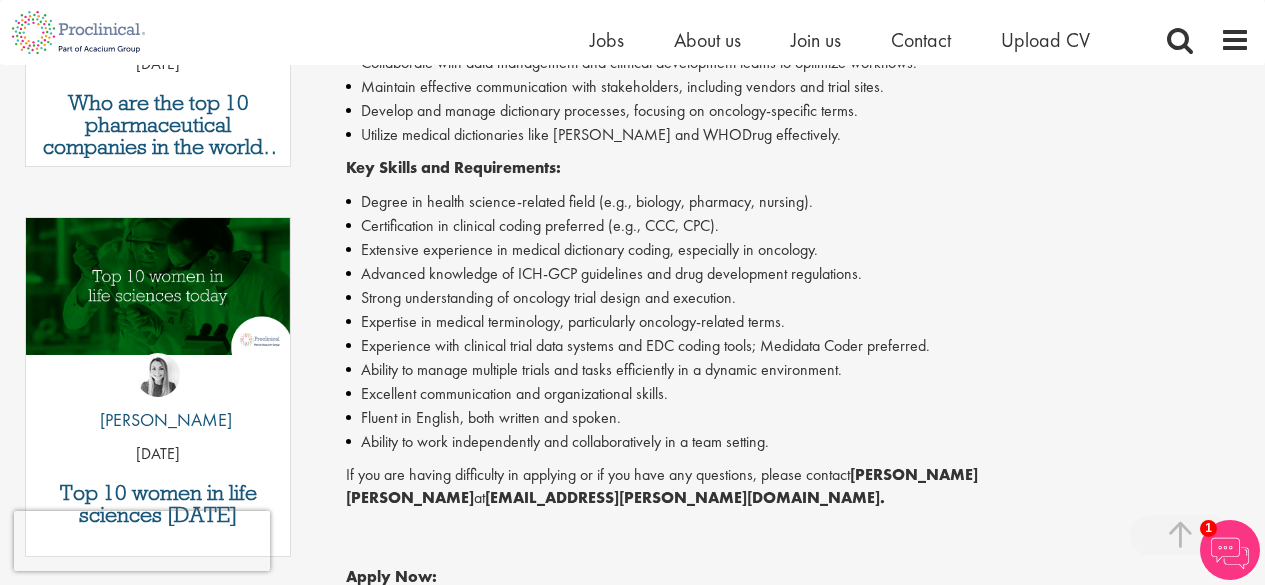 click on "If you are having difficulty in applying or if you have any questions, please contact  [PERSON_NAME] [PERSON_NAME]  at  [EMAIL_ADDRESS][PERSON_NAME][DOMAIN_NAME]." at bounding box center (798, 487) 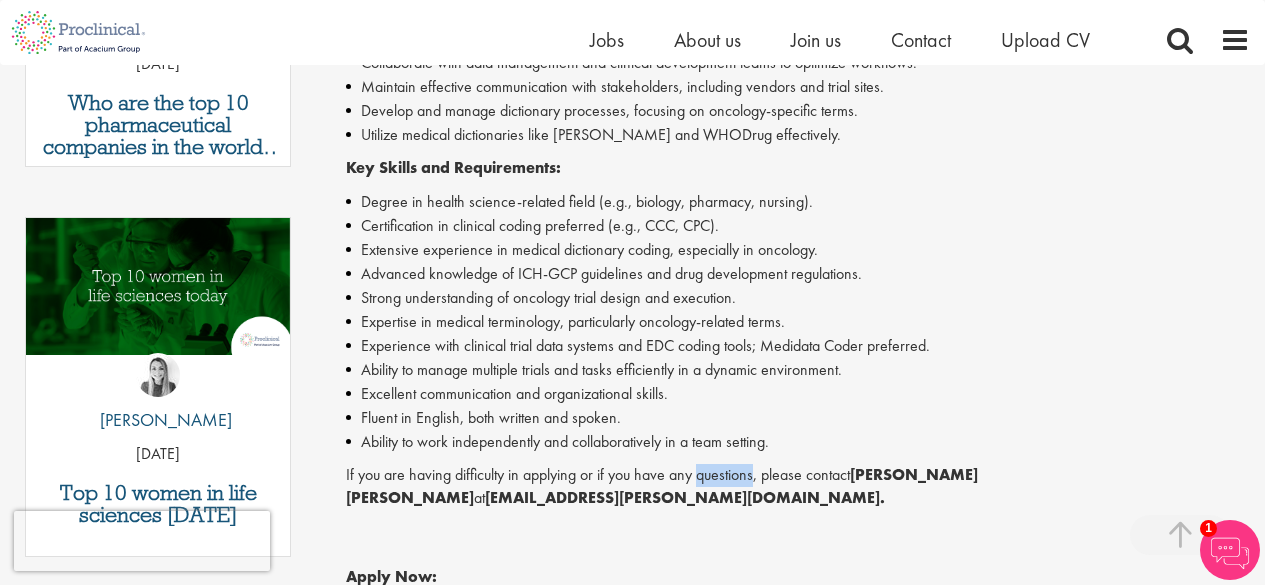 drag, startPoint x: 0, startPoint y: 0, endPoint x: 705, endPoint y: 478, distance: 851.7682 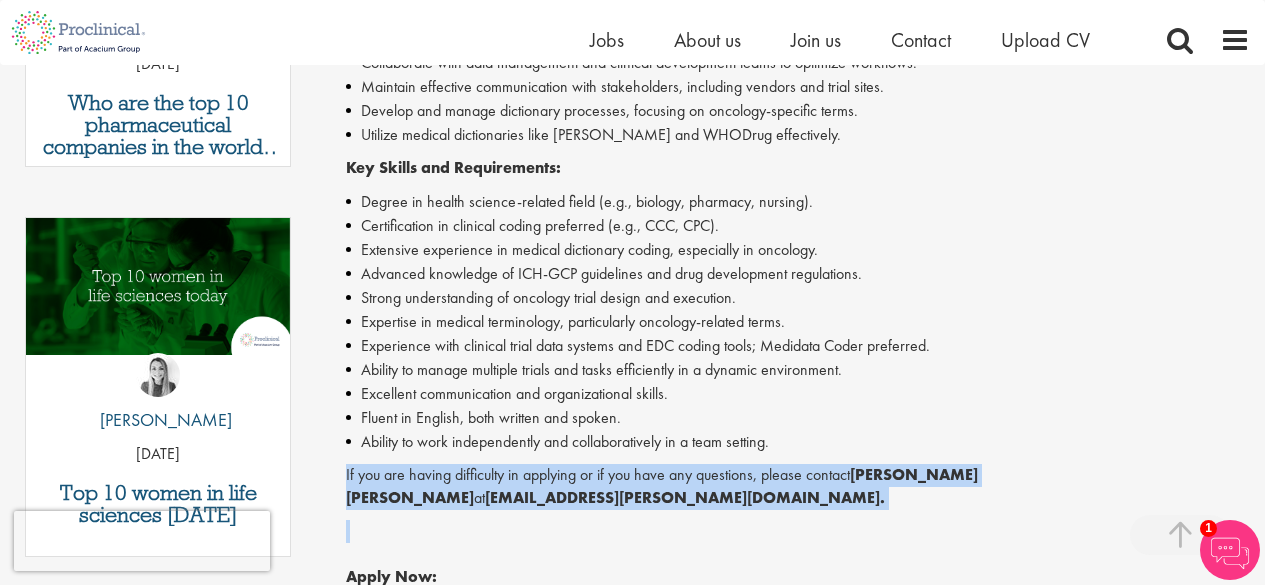 click on "If you are having difficulty in applying or if you have any questions, please contact  [PERSON_NAME] [PERSON_NAME]  at  [EMAIL_ADDRESS][PERSON_NAME][DOMAIN_NAME]." at bounding box center [798, 487] 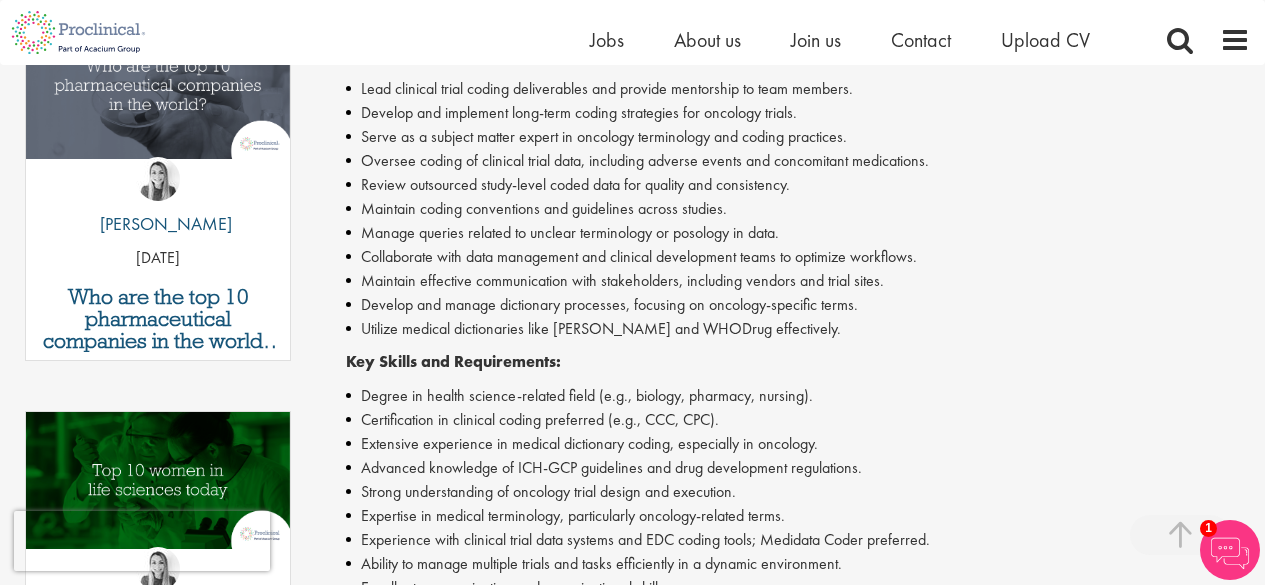 scroll, scrollTop: 704, scrollLeft: 0, axis: vertical 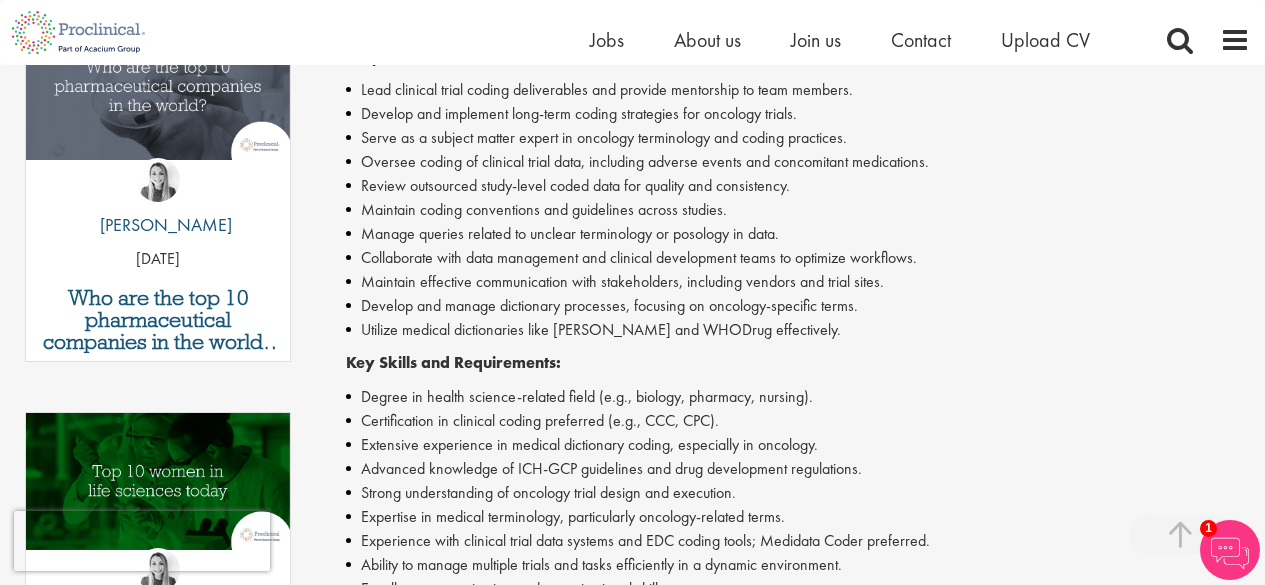 click on "Utilize medical dictionaries like [PERSON_NAME] and WHODrug effectively." at bounding box center [798, 330] 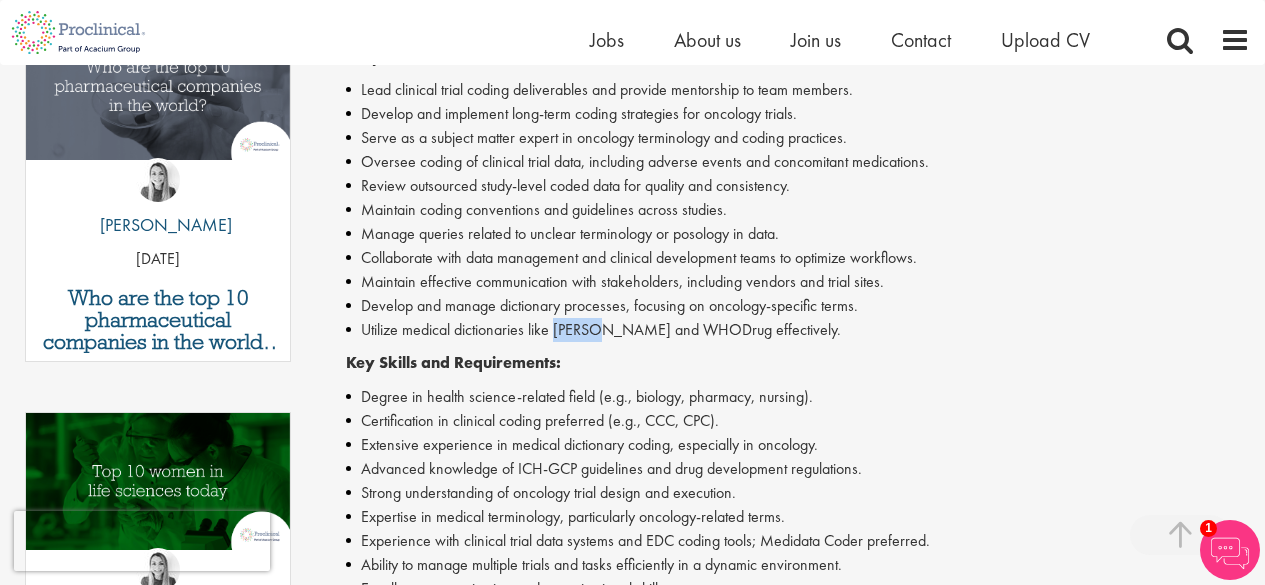 click on "Utilize medical dictionaries like [PERSON_NAME] and WHODrug effectively." at bounding box center (798, 330) 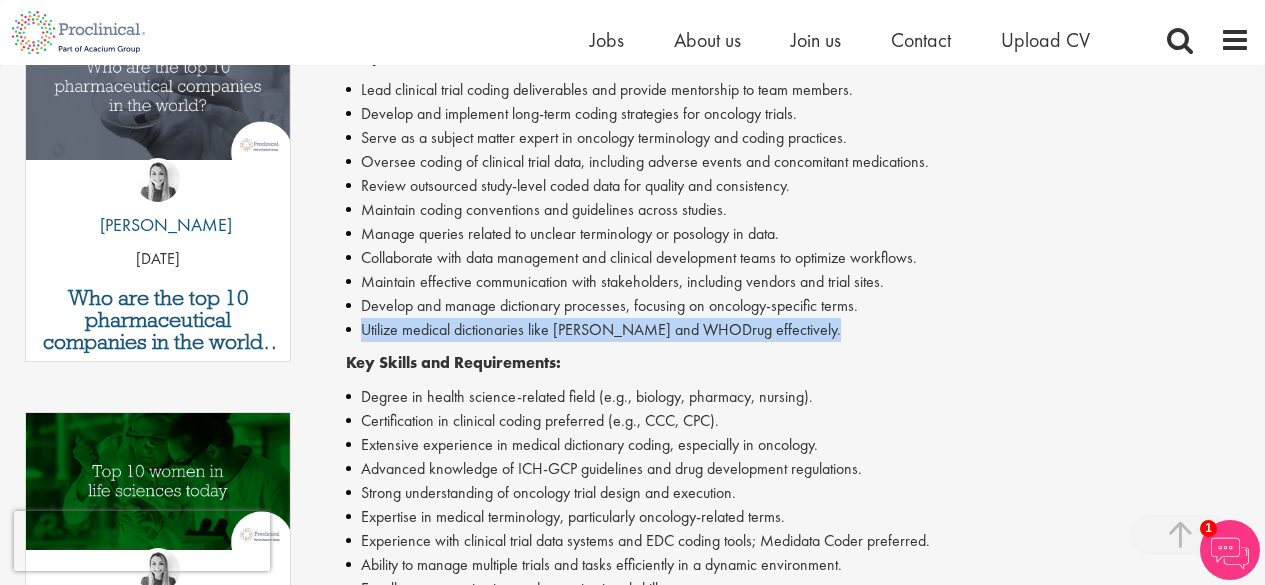 click on "Utilize medical dictionaries like [PERSON_NAME] and WHODrug effectively." at bounding box center (798, 330) 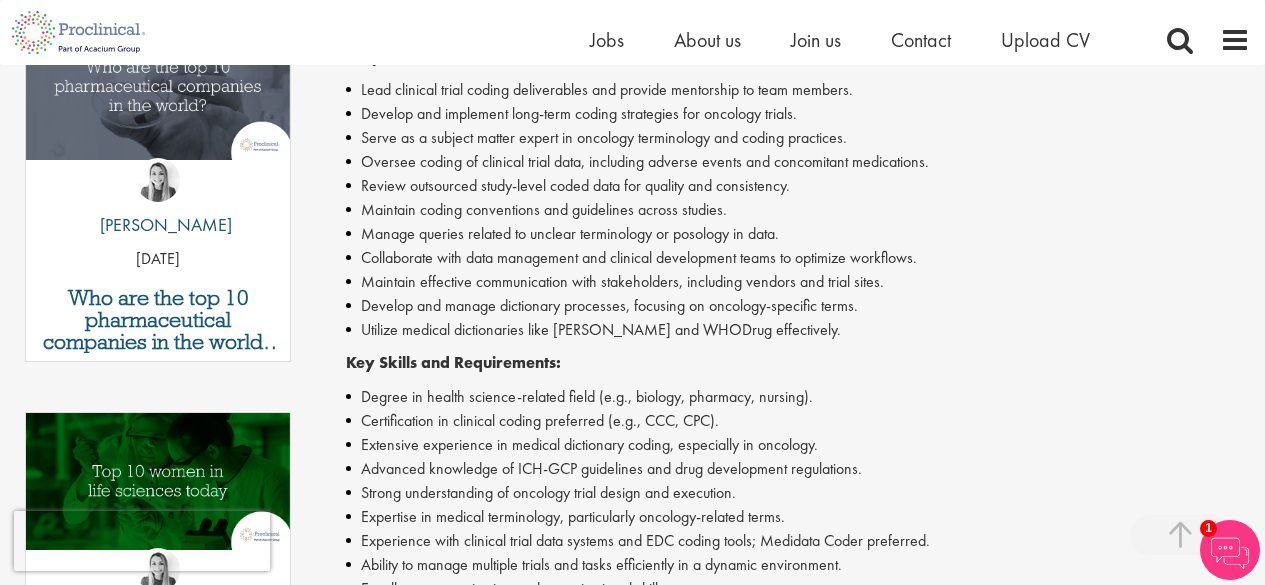 click on "Utilize medical dictionaries like [PERSON_NAME] and WHODrug effectively." at bounding box center [798, 330] 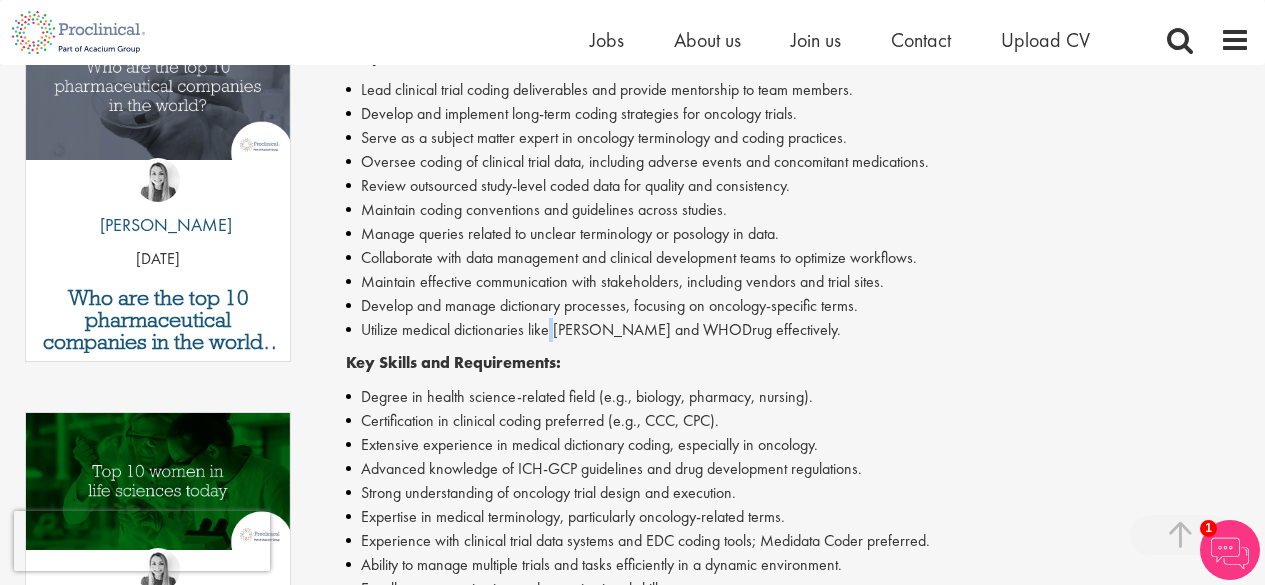 click on "Utilize medical dictionaries like [PERSON_NAME] and WHODrug effectively." at bounding box center (798, 330) 